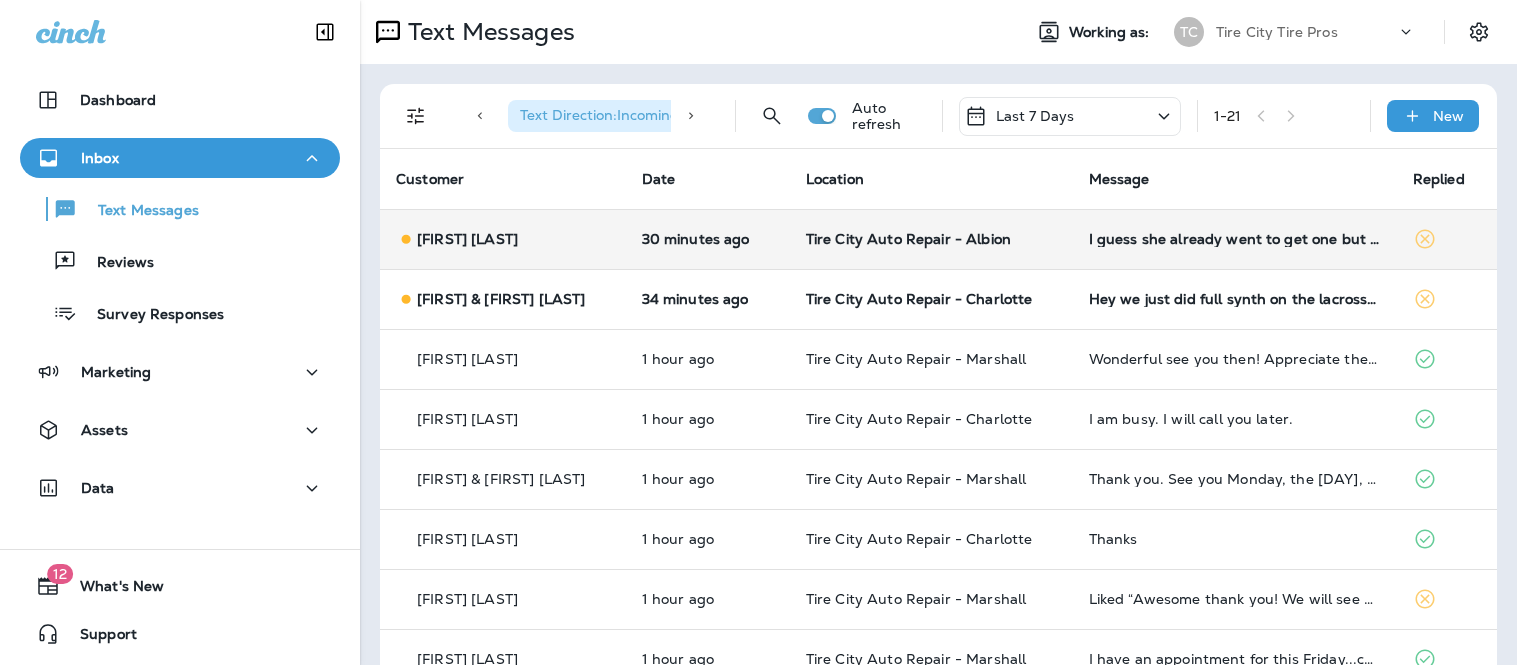 scroll, scrollTop: 0, scrollLeft: 0, axis: both 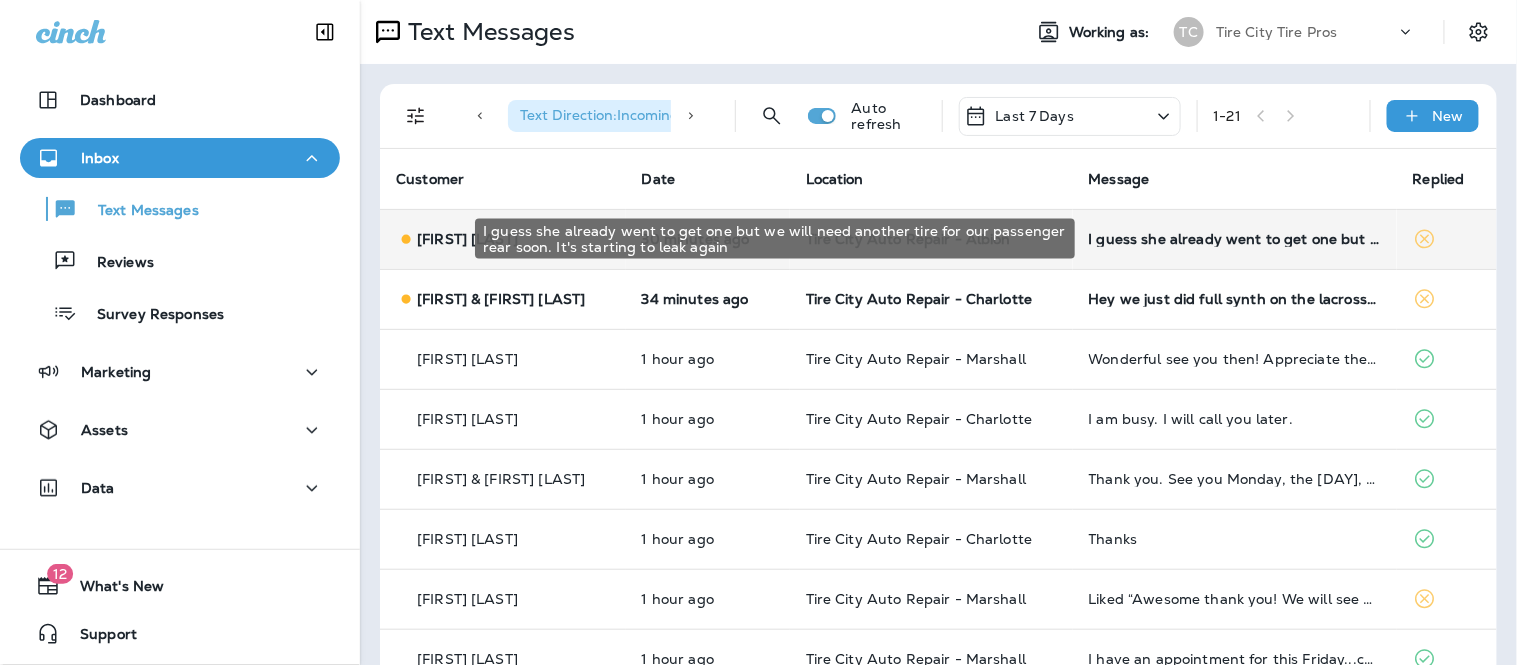 click on "I guess she already went to get one but we will need another tire for our passenger rear soon. It's starting to leak again" at bounding box center (1235, 239) 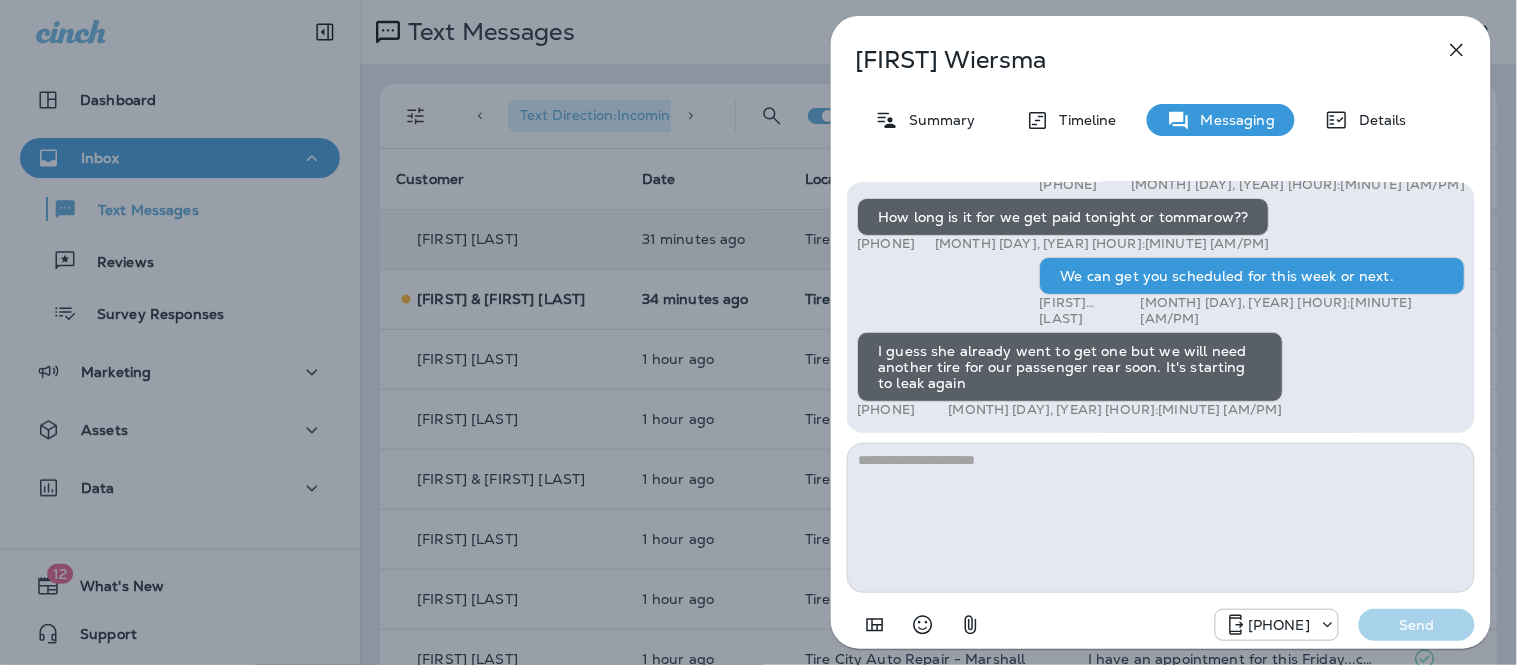 click at bounding box center [1161, 518] 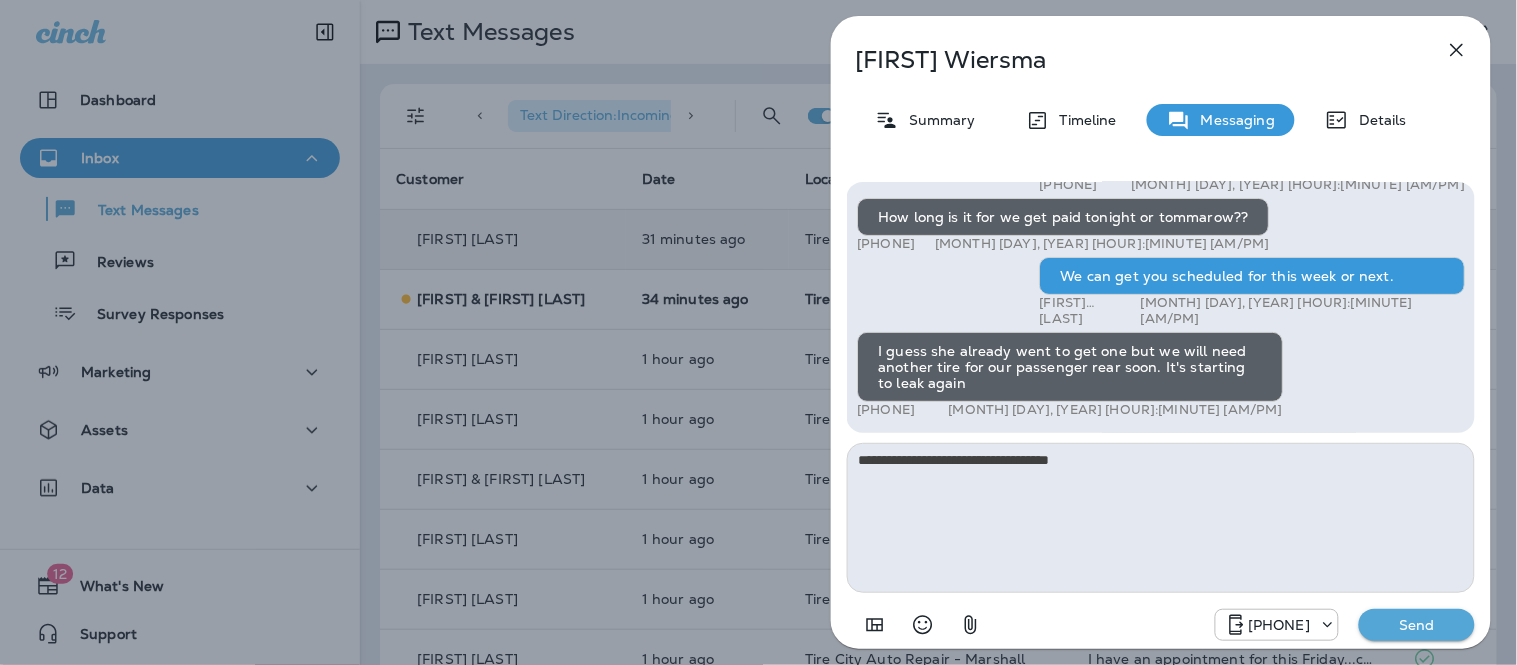 type on "**********" 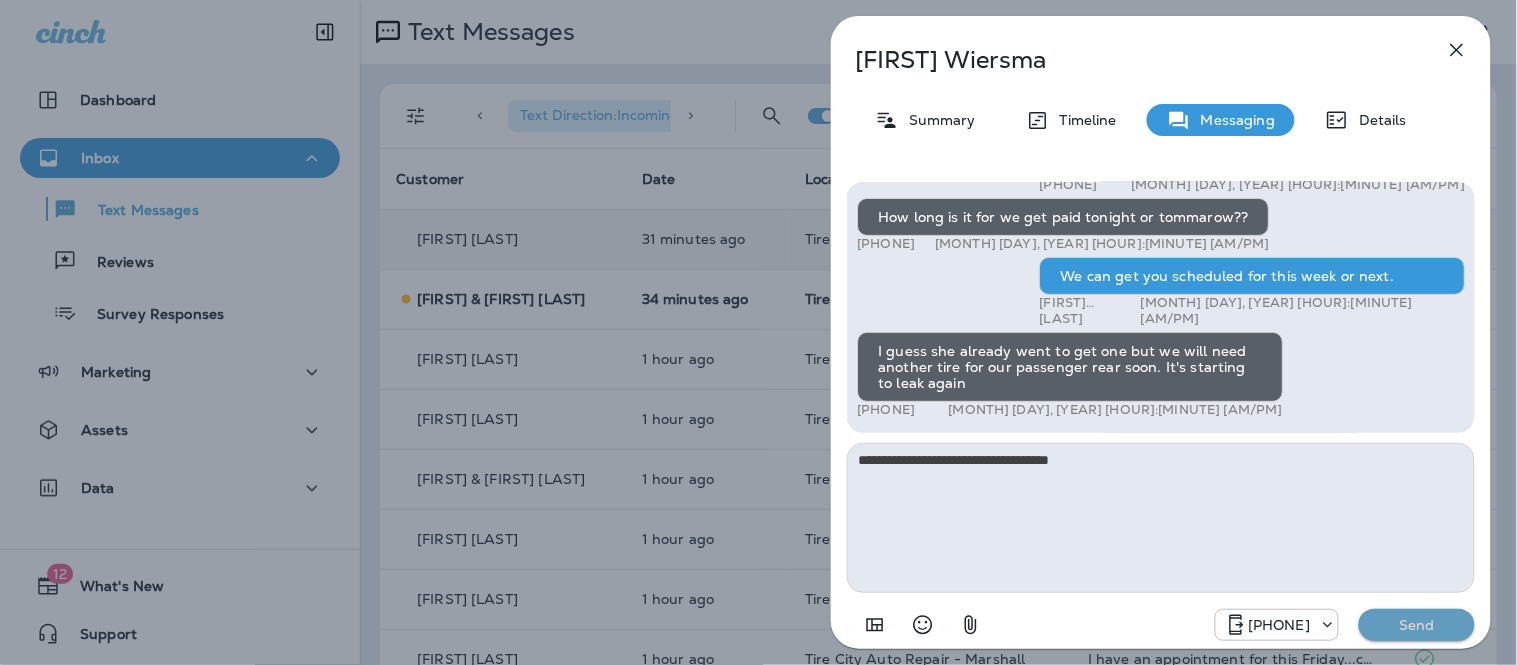 click on "Send" at bounding box center (1417, 625) 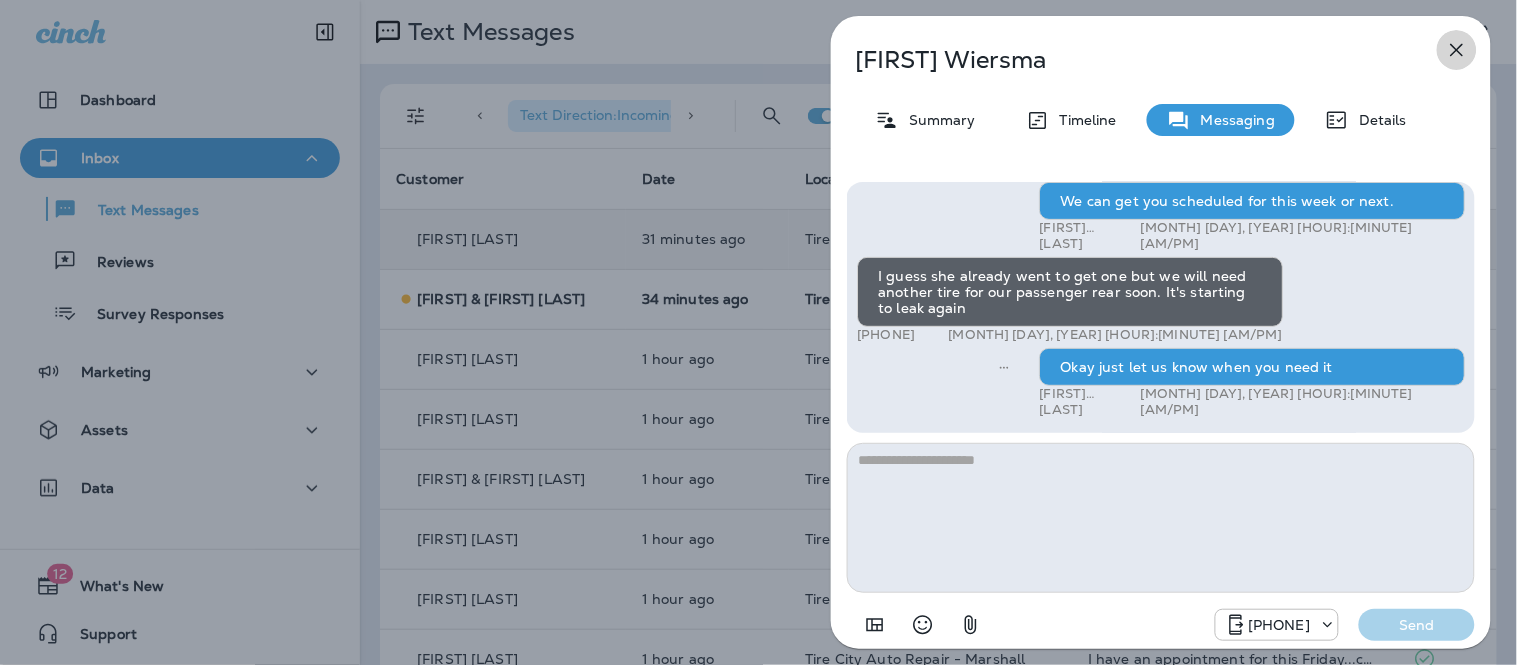 click at bounding box center [1457, 50] 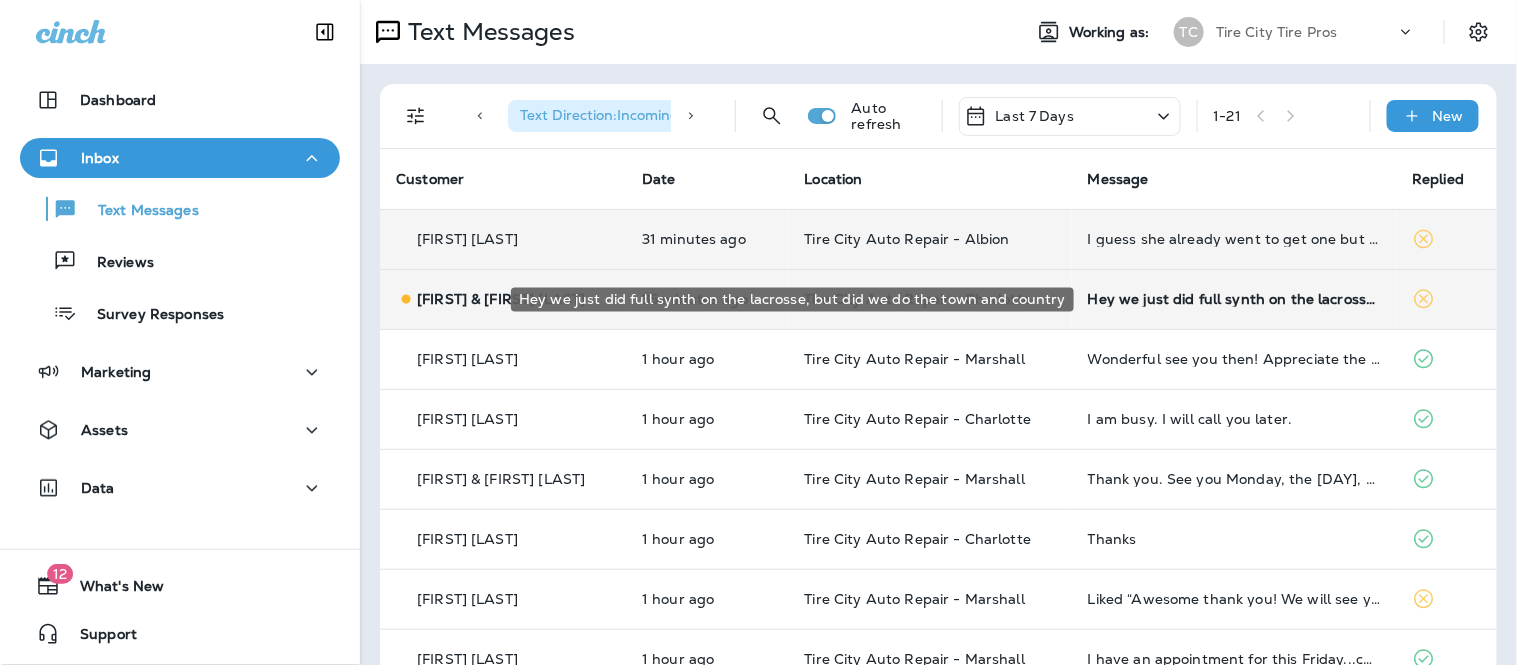 click on "Hey we just did full synth on the lacrosse, but did we do the town and country" at bounding box center (1234, 299) 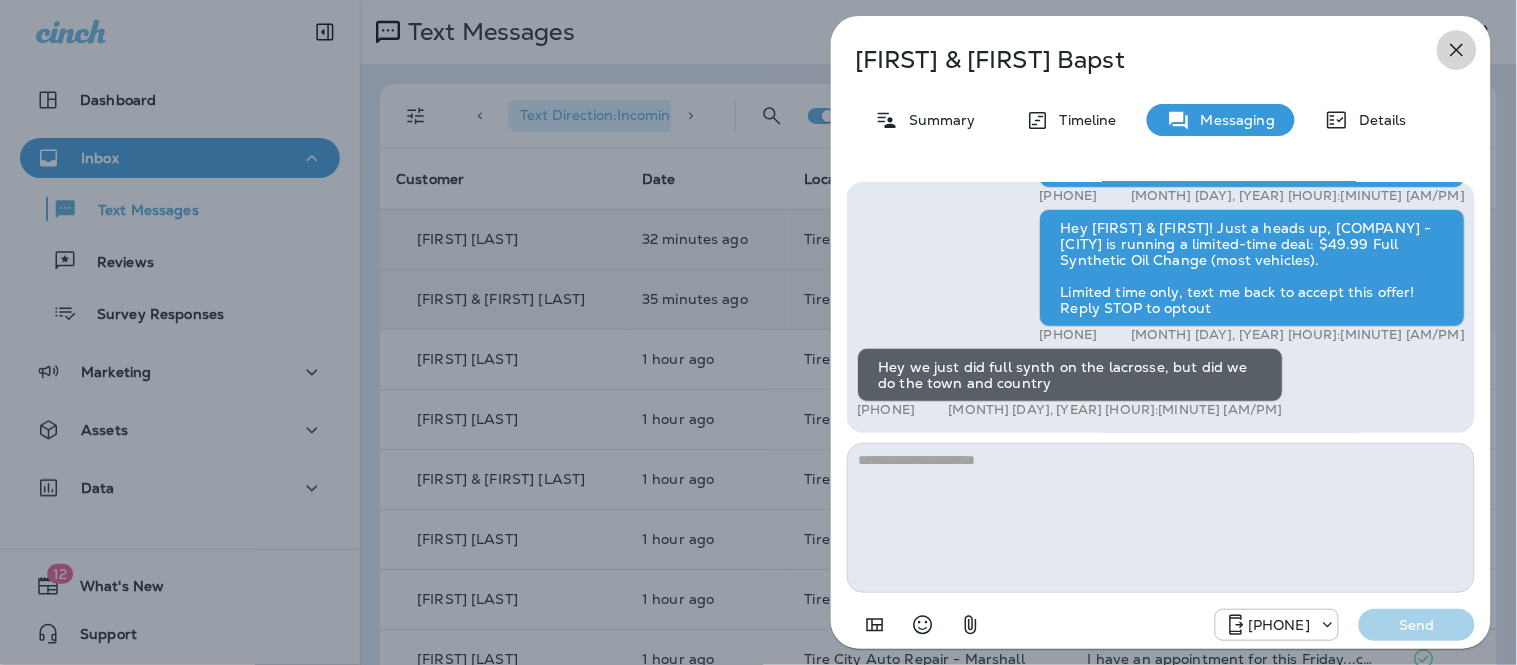 click at bounding box center (1457, 50) 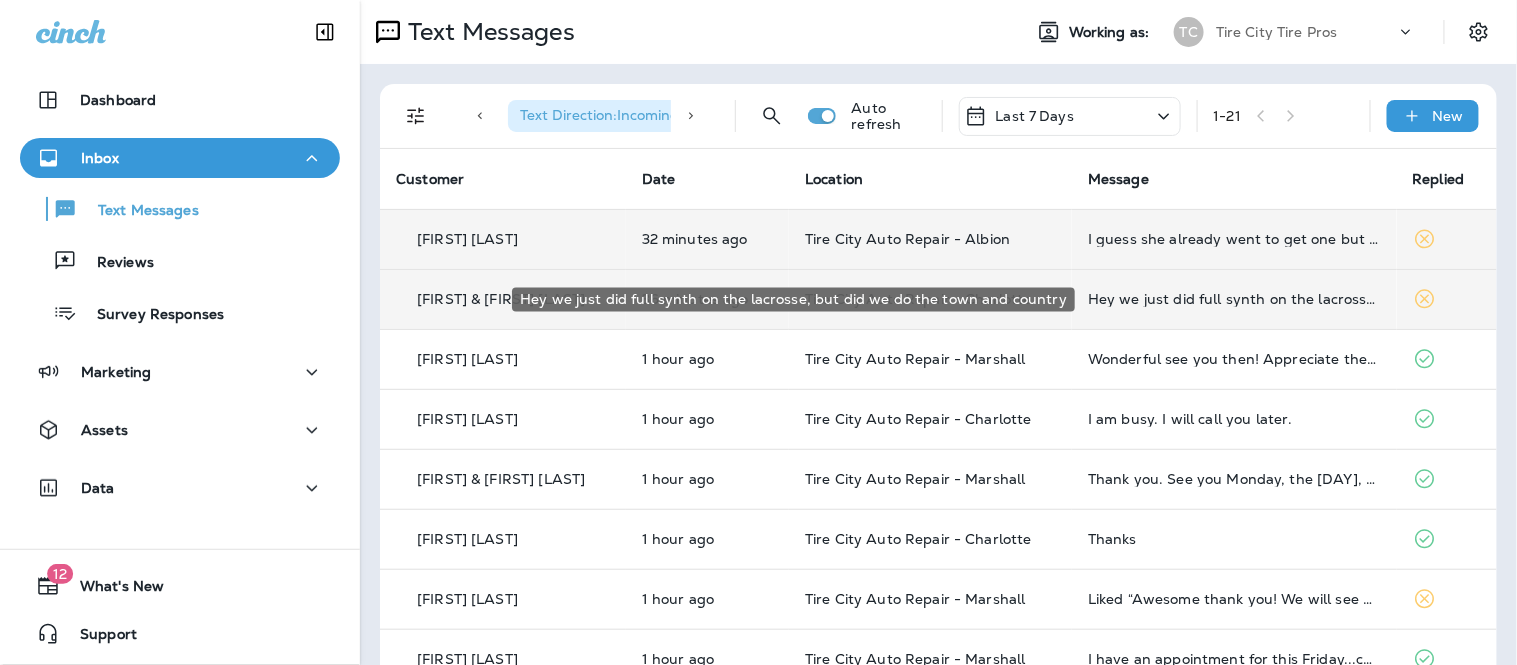 click on "Hey we just did full synth on the lacrosse, but did we do the town and country" at bounding box center [1234, 299] 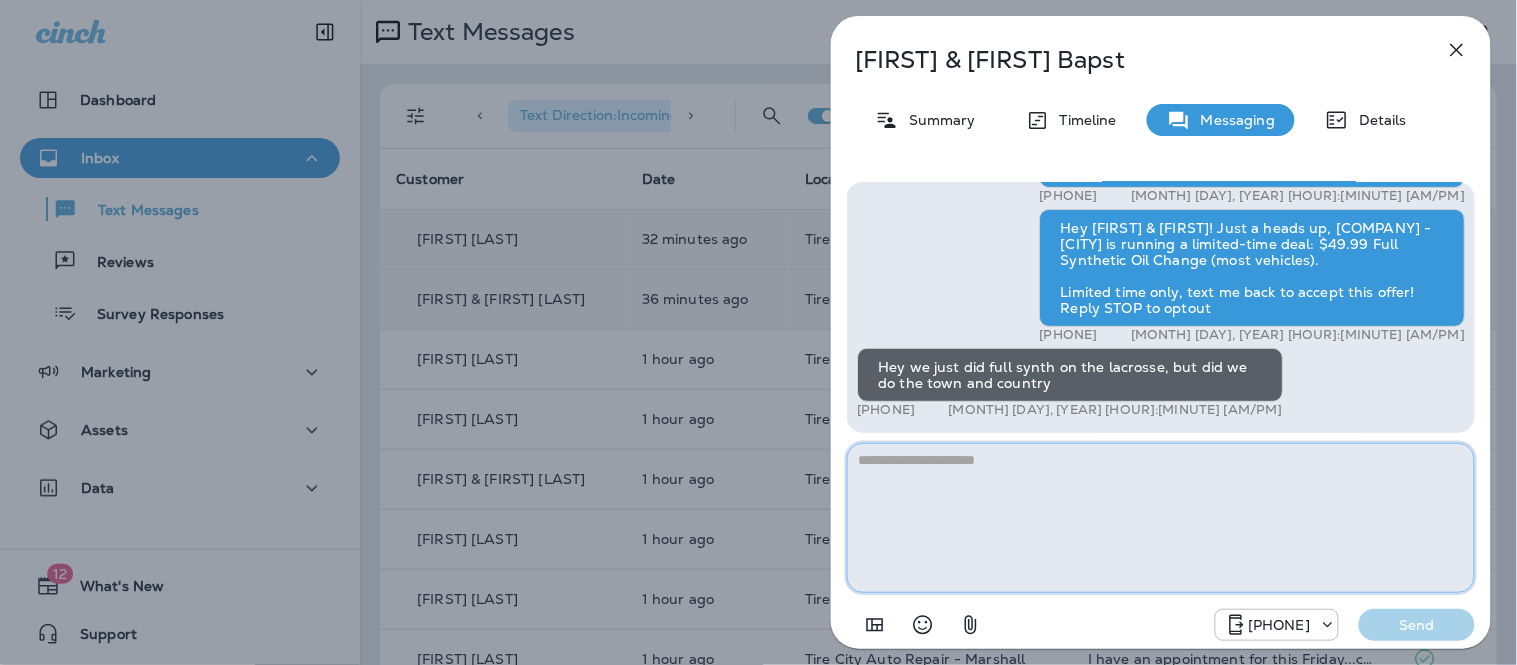 click at bounding box center [1161, 518] 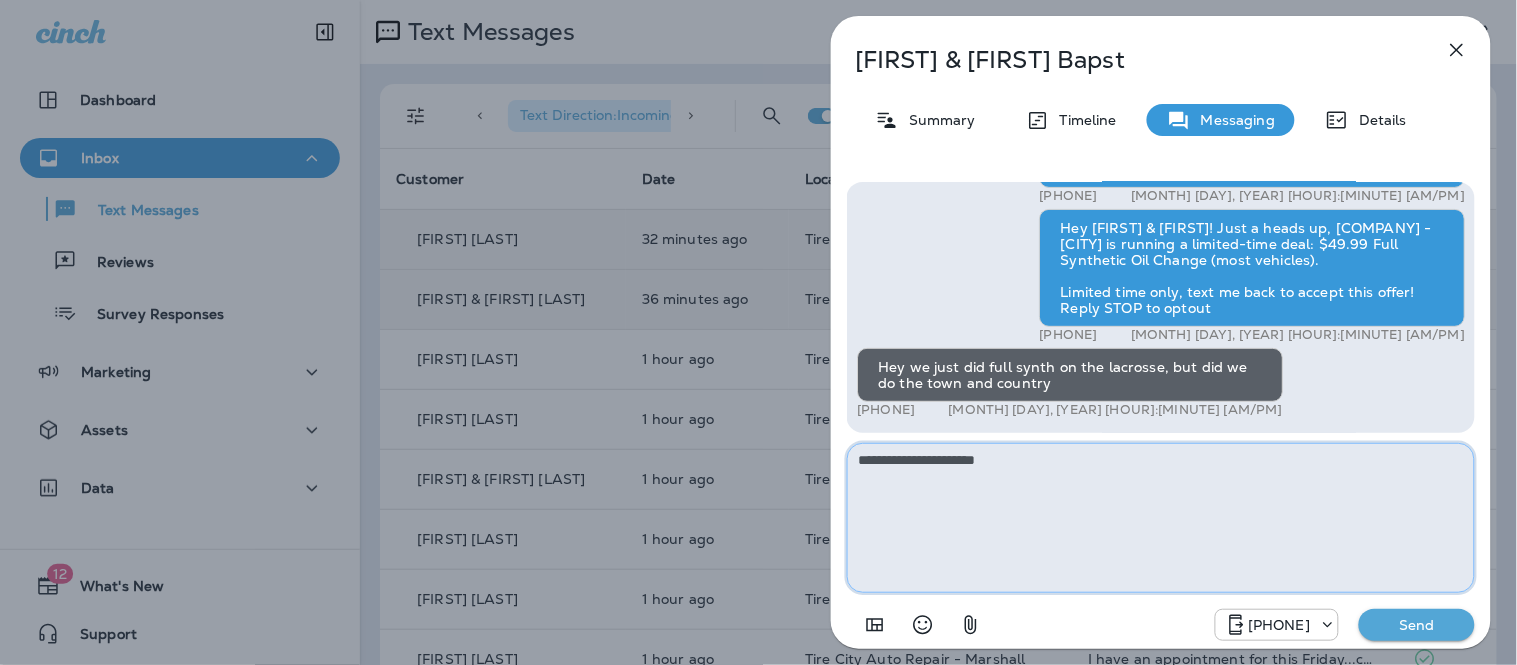 type on "**********" 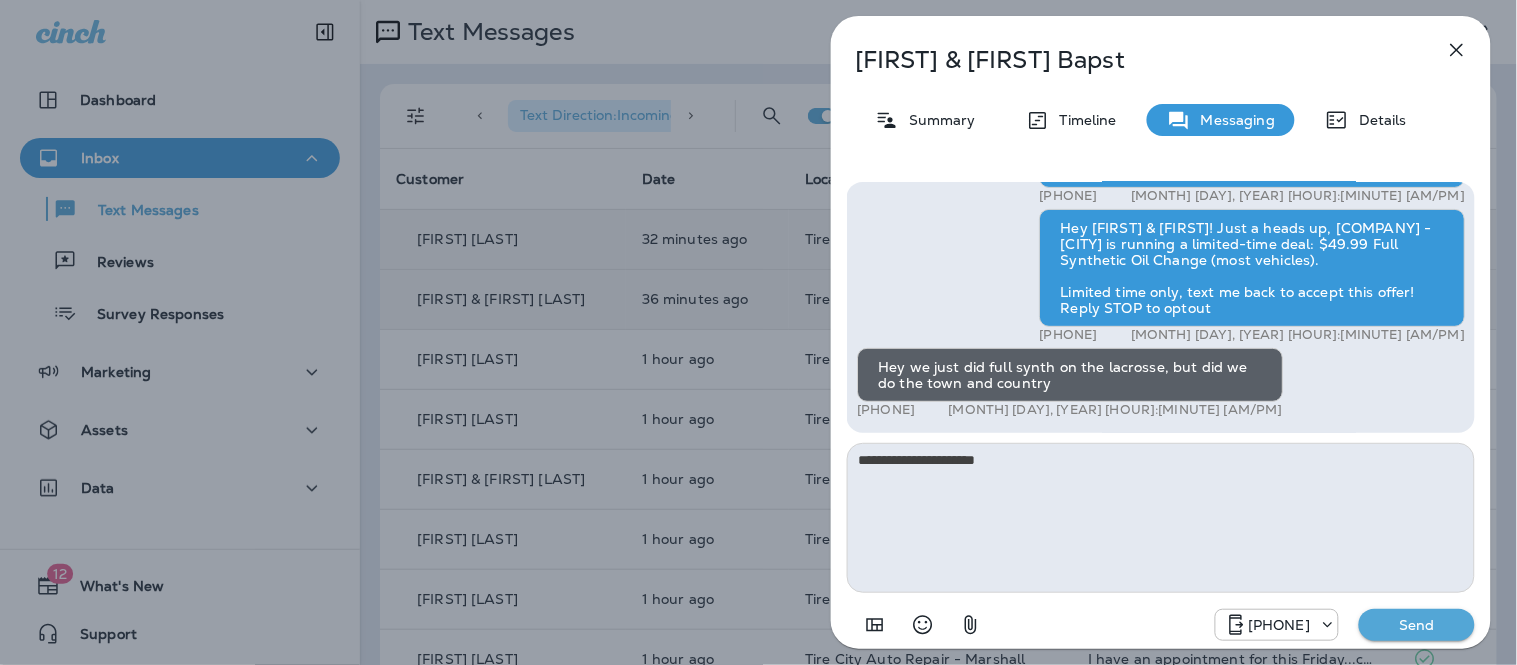 click on "Send" at bounding box center [1417, 625] 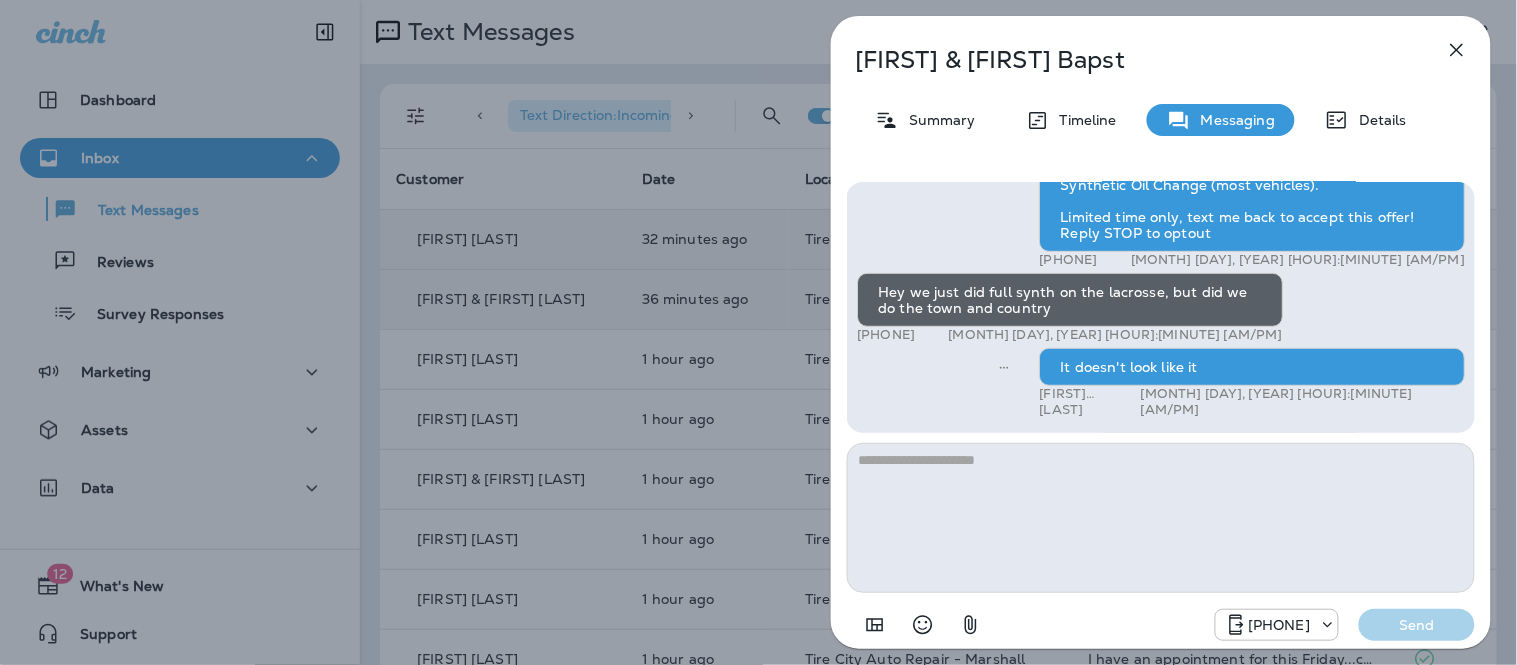 click at bounding box center (1457, 50) 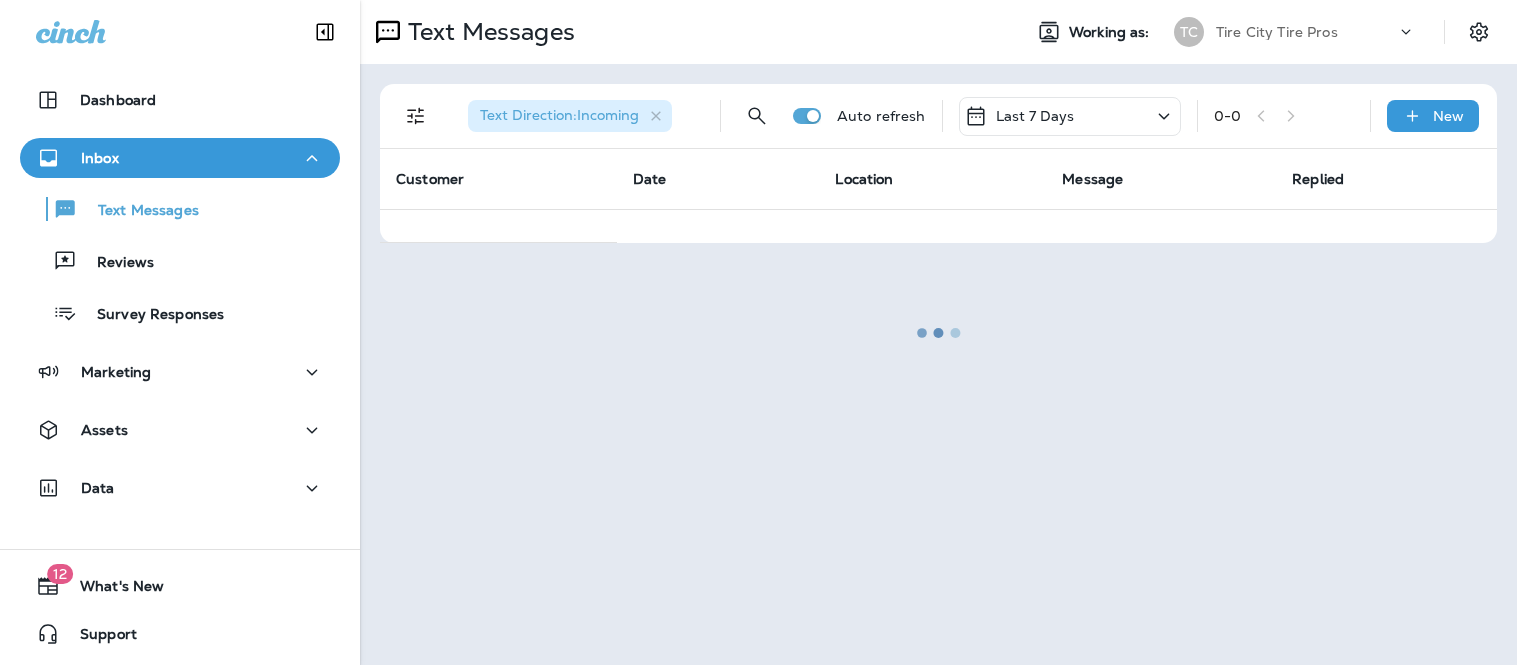 scroll, scrollTop: 0, scrollLeft: 0, axis: both 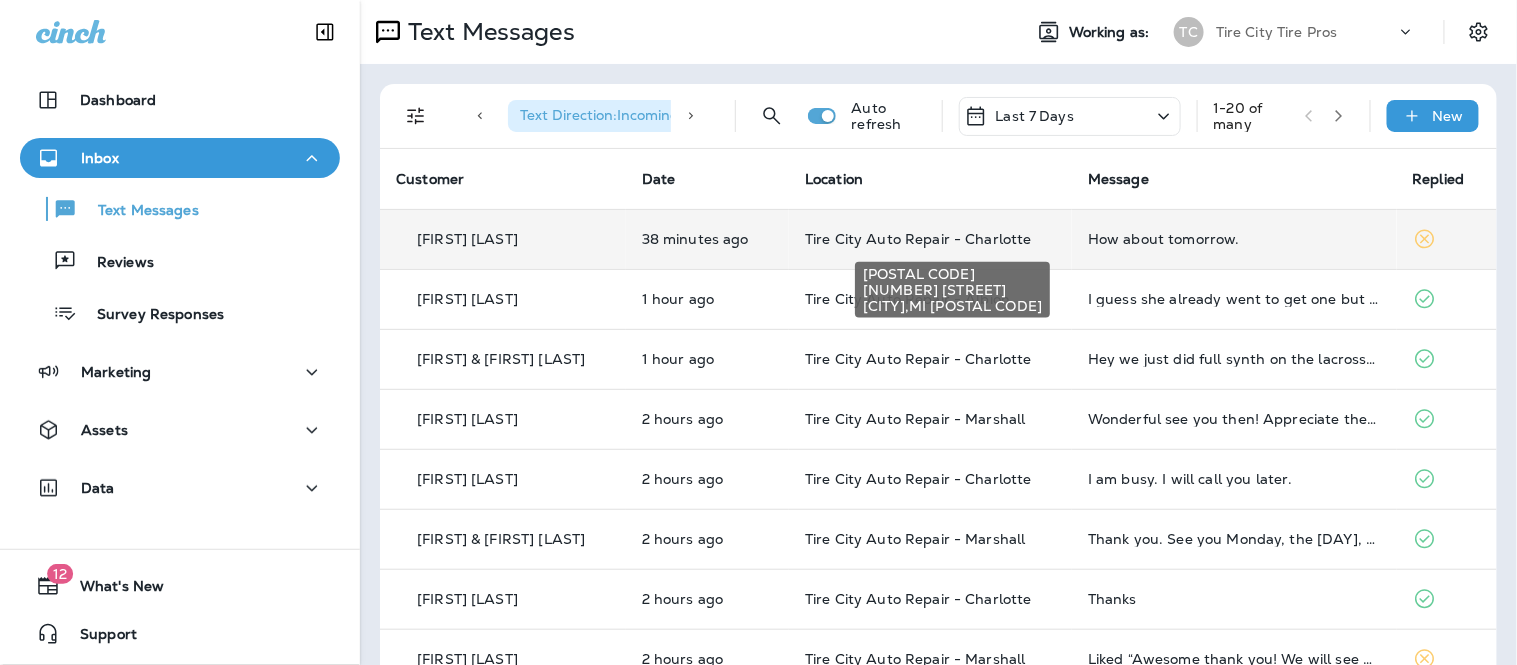 click on "Tire City Auto Repair - Charlotte" at bounding box center [918, 239] 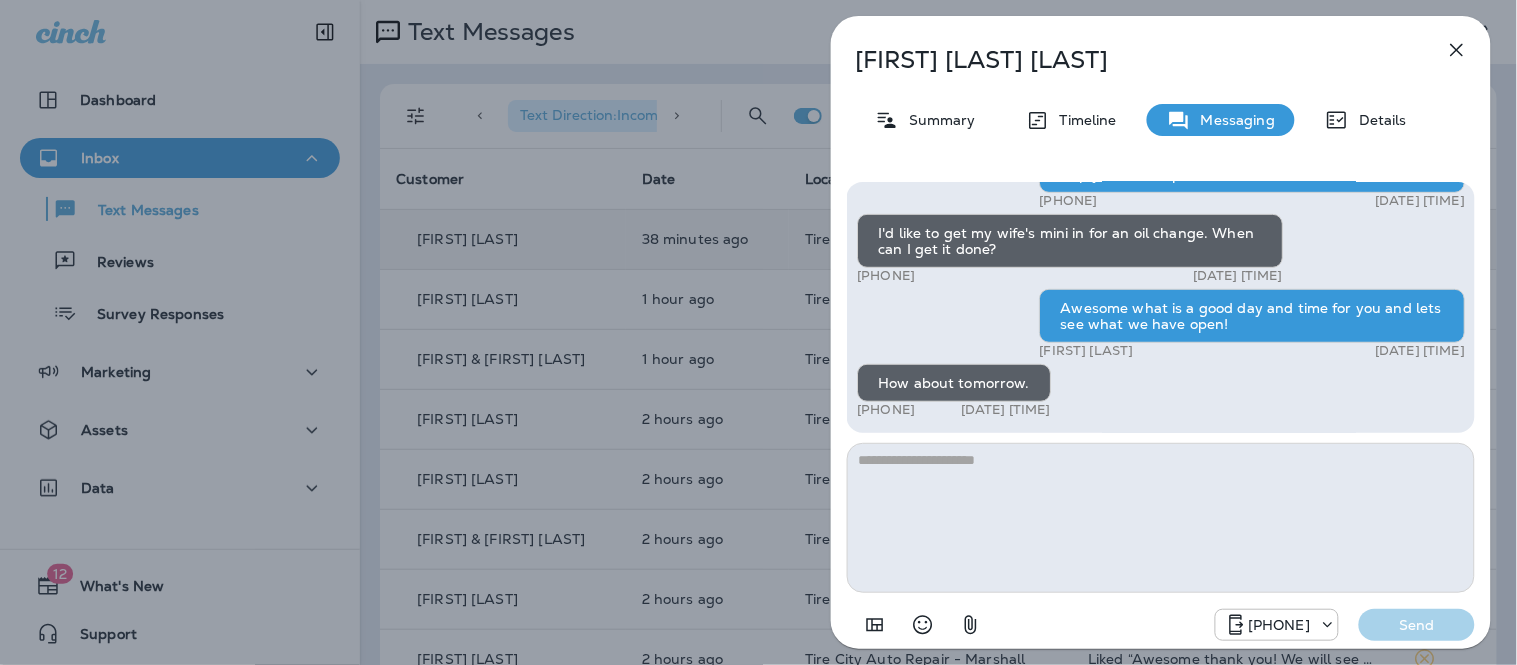 click on "Jul 8, 2025 11:30 AM" at bounding box center [1420, 62] 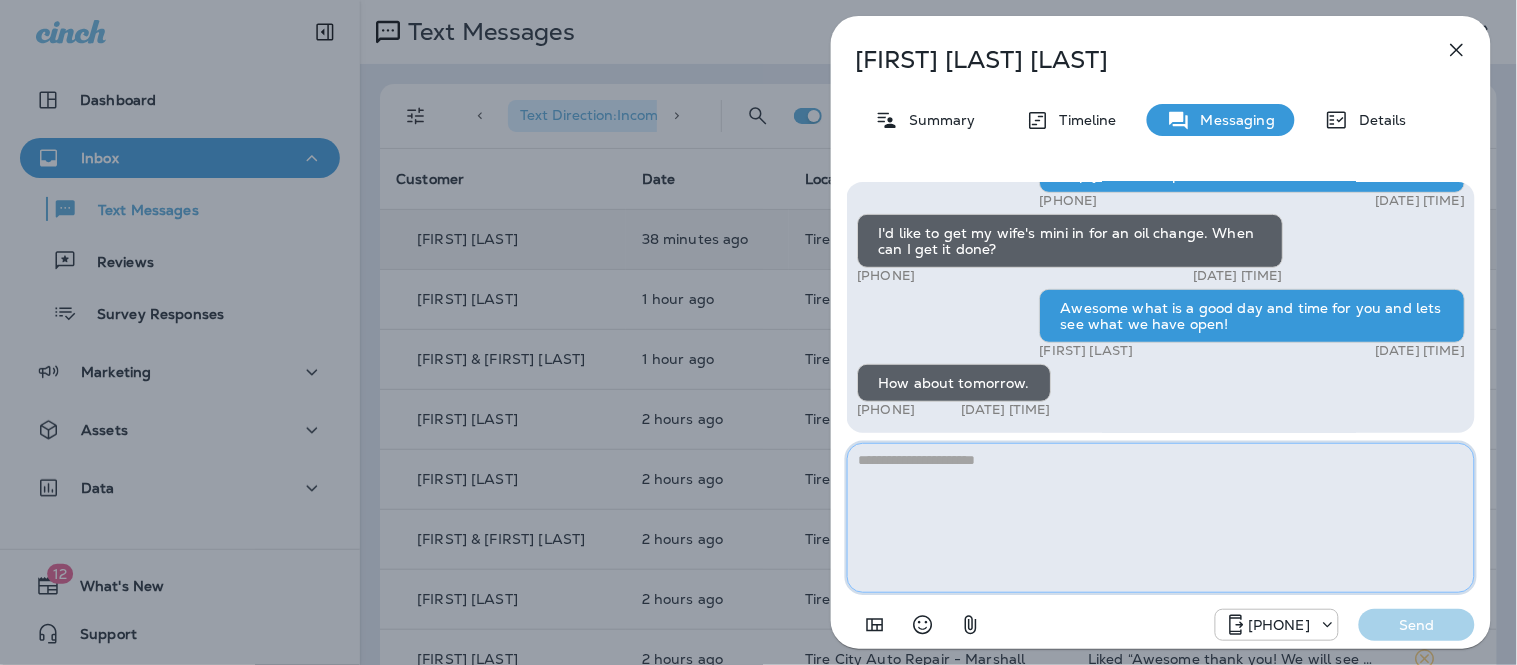 click at bounding box center (1161, 518) 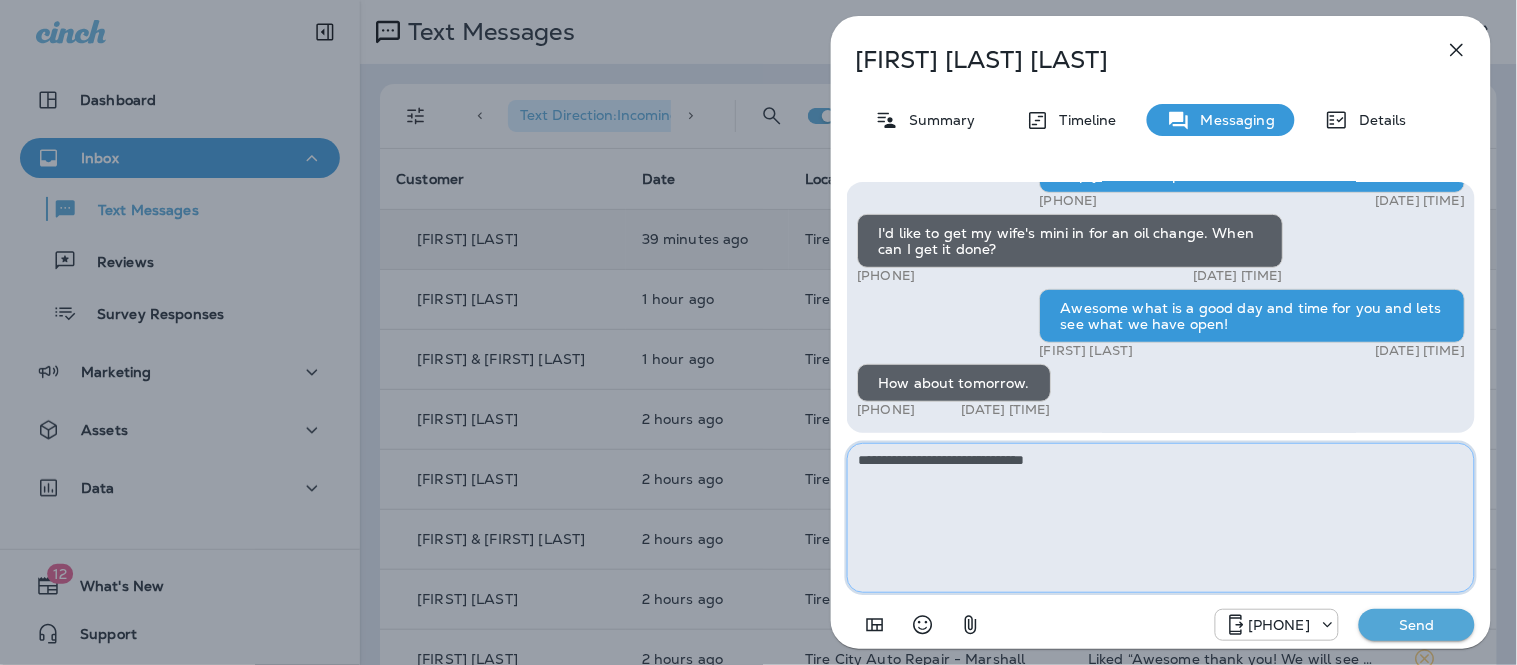 type on "**********" 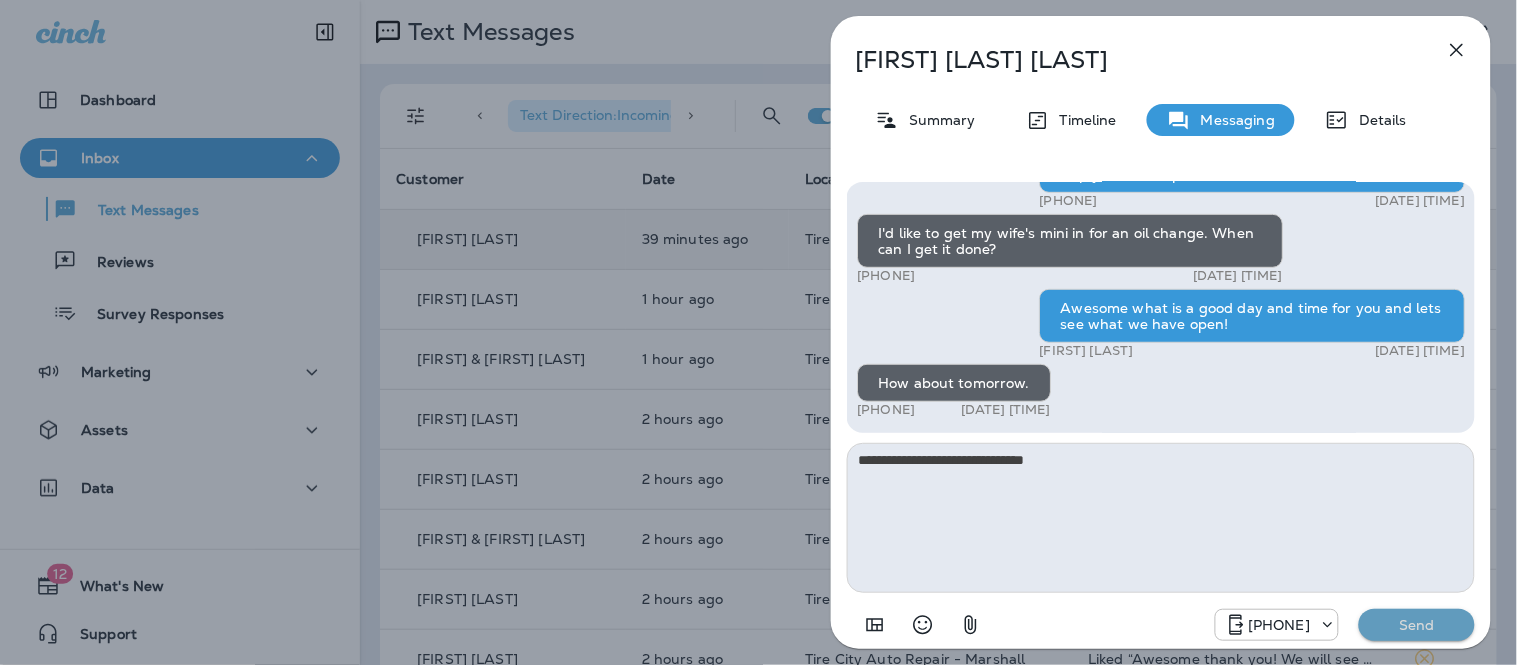 click on "Send" at bounding box center (1417, 625) 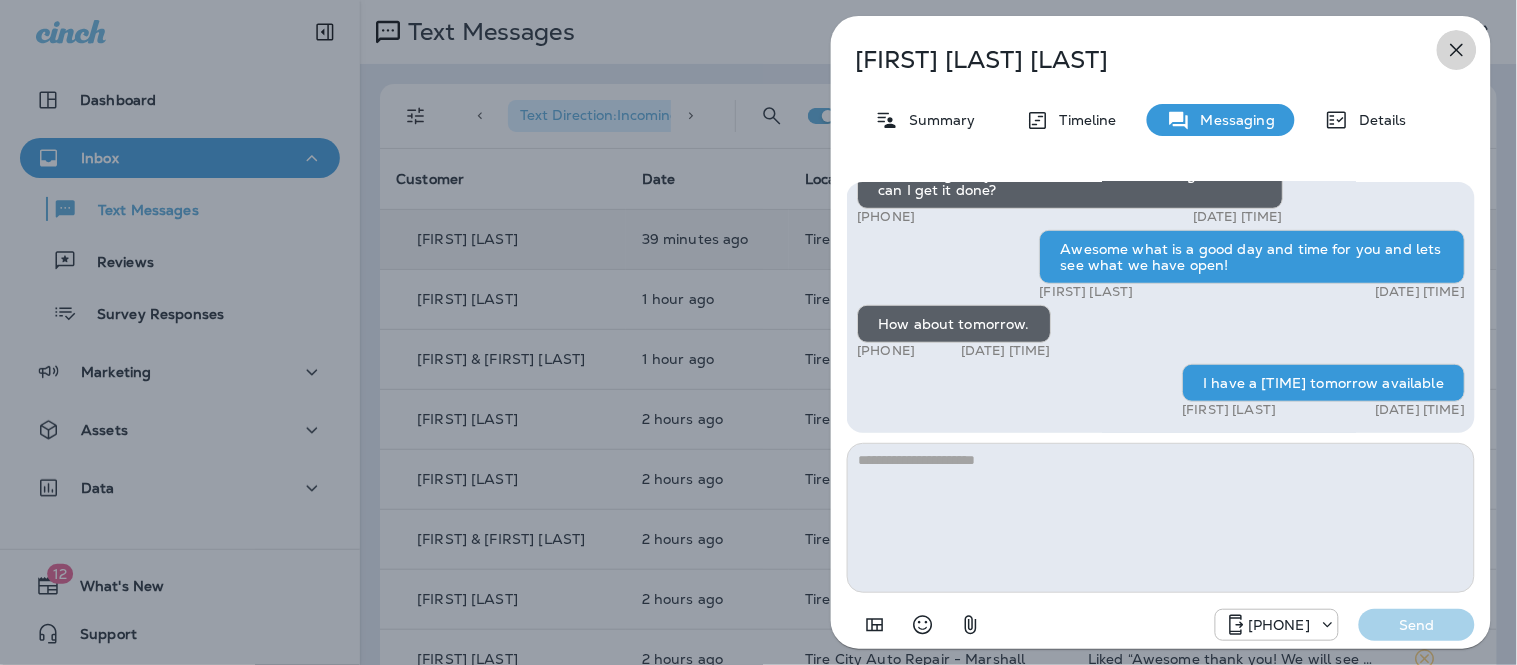 click at bounding box center (1457, 50) 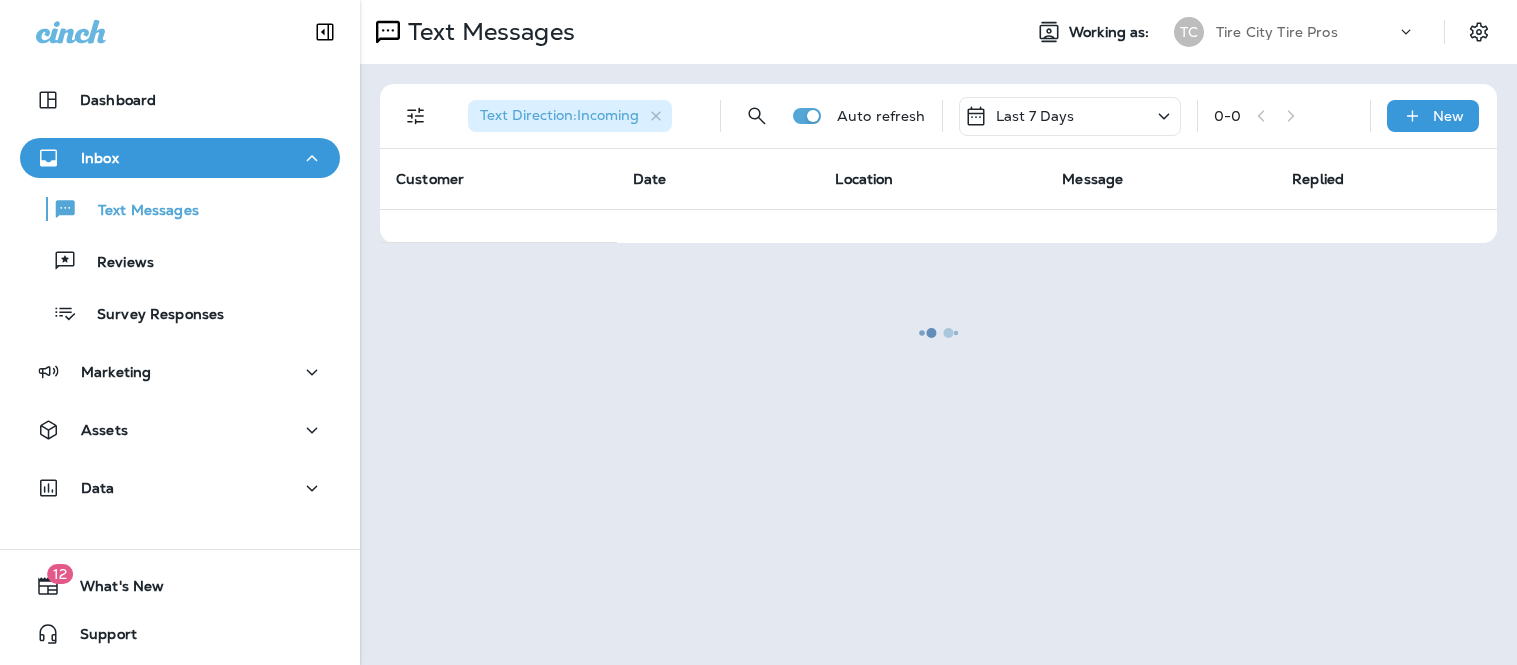 scroll, scrollTop: 0, scrollLeft: 0, axis: both 